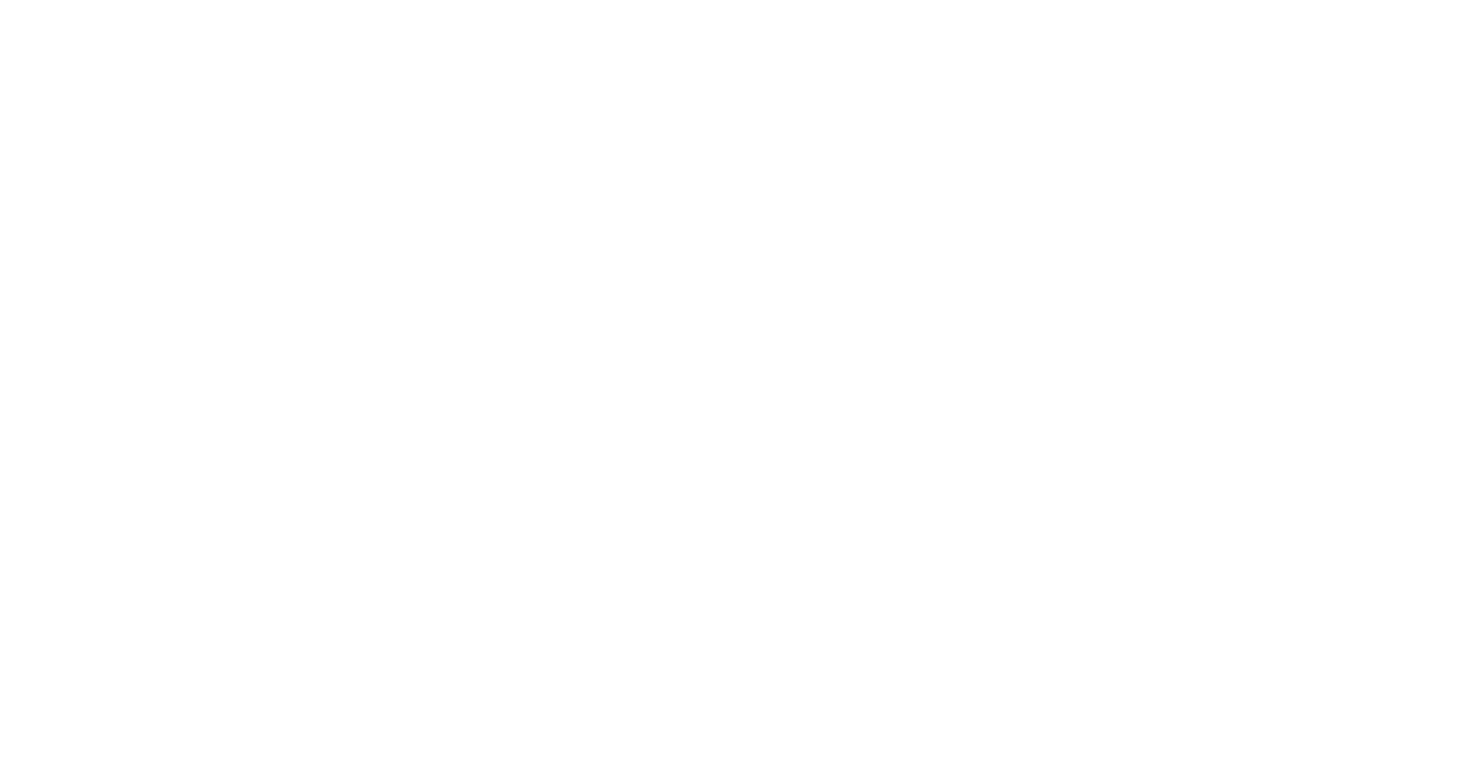 scroll, scrollTop: 0, scrollLeft: 0, axis: both 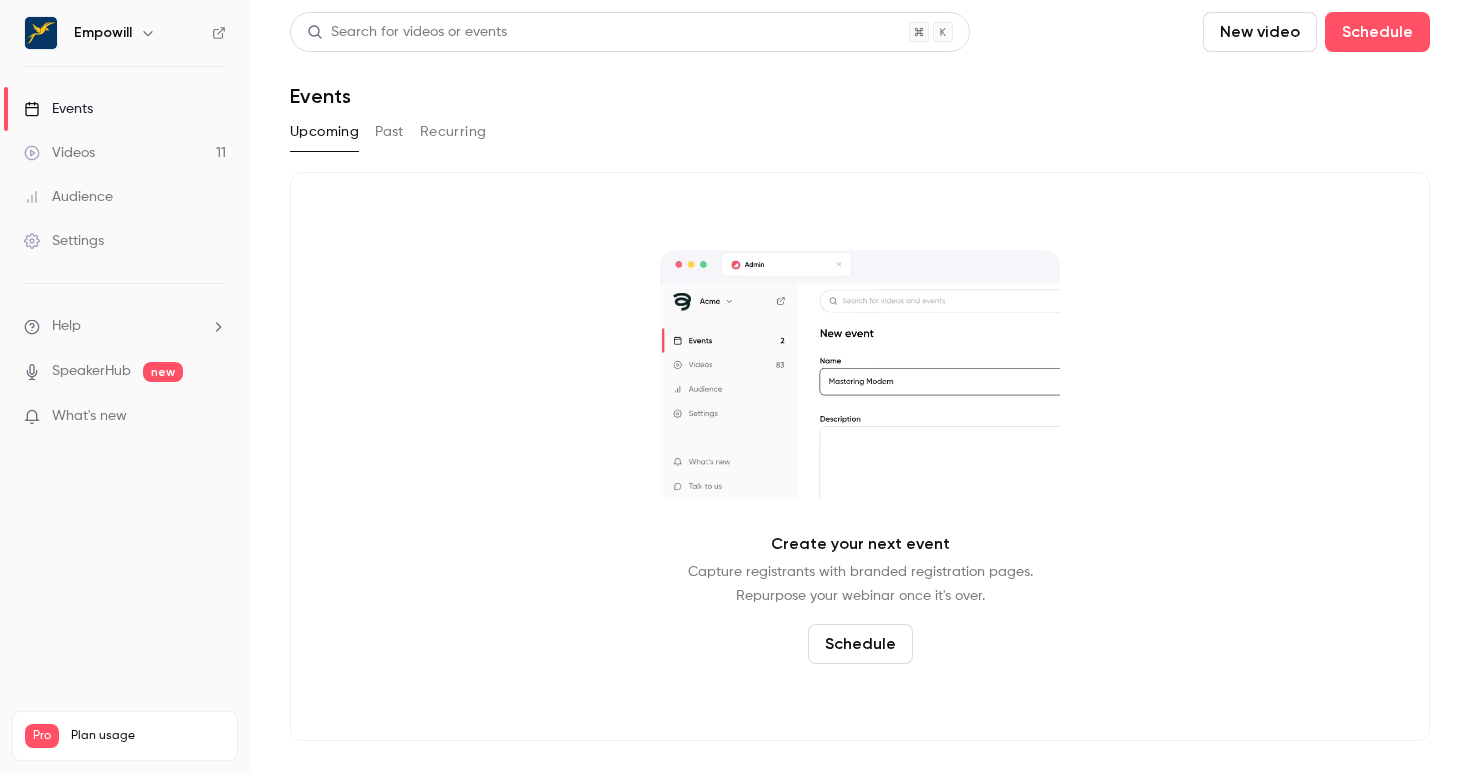 click on "Empowill" at bounding box center [103, 33] 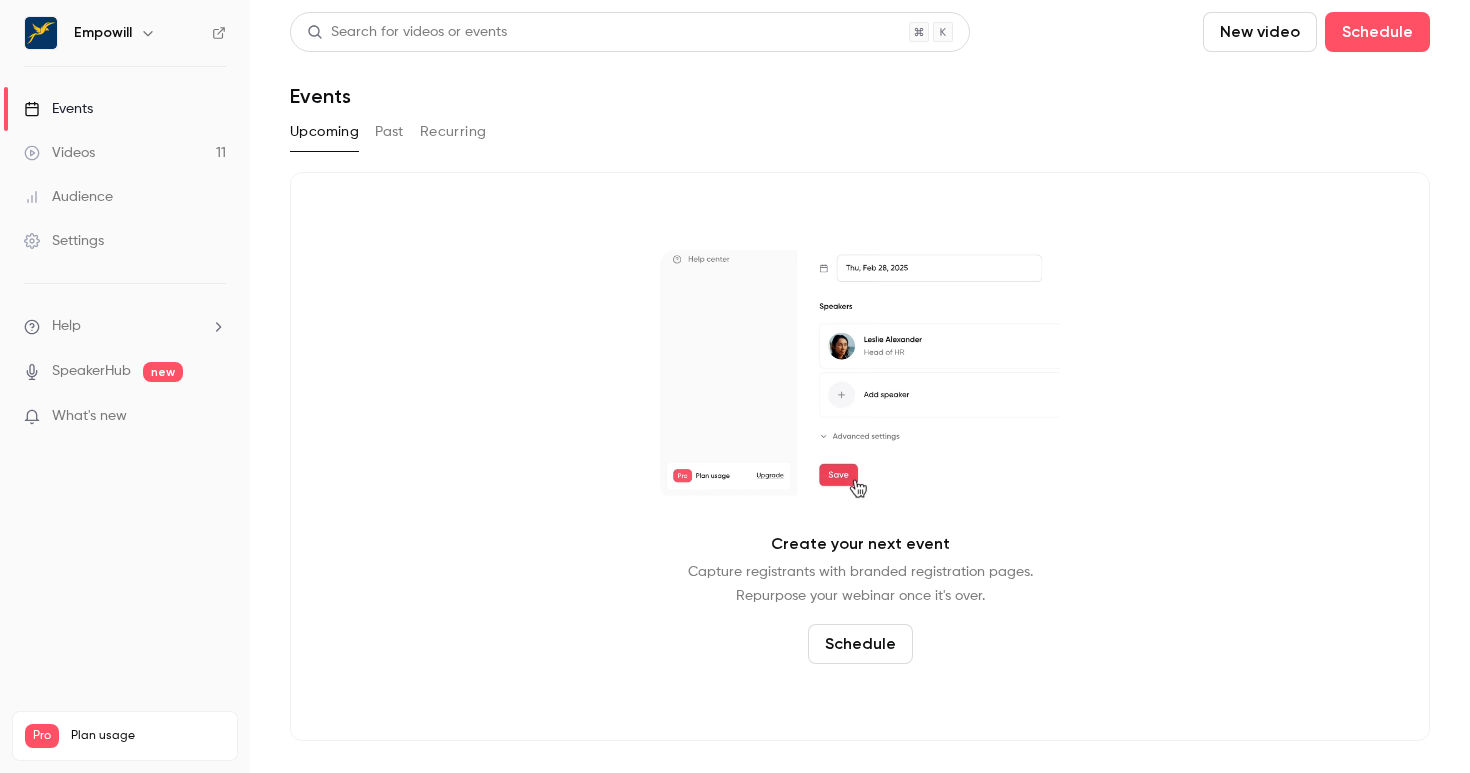 click on "Empowill" at bounding box center (135, 33) 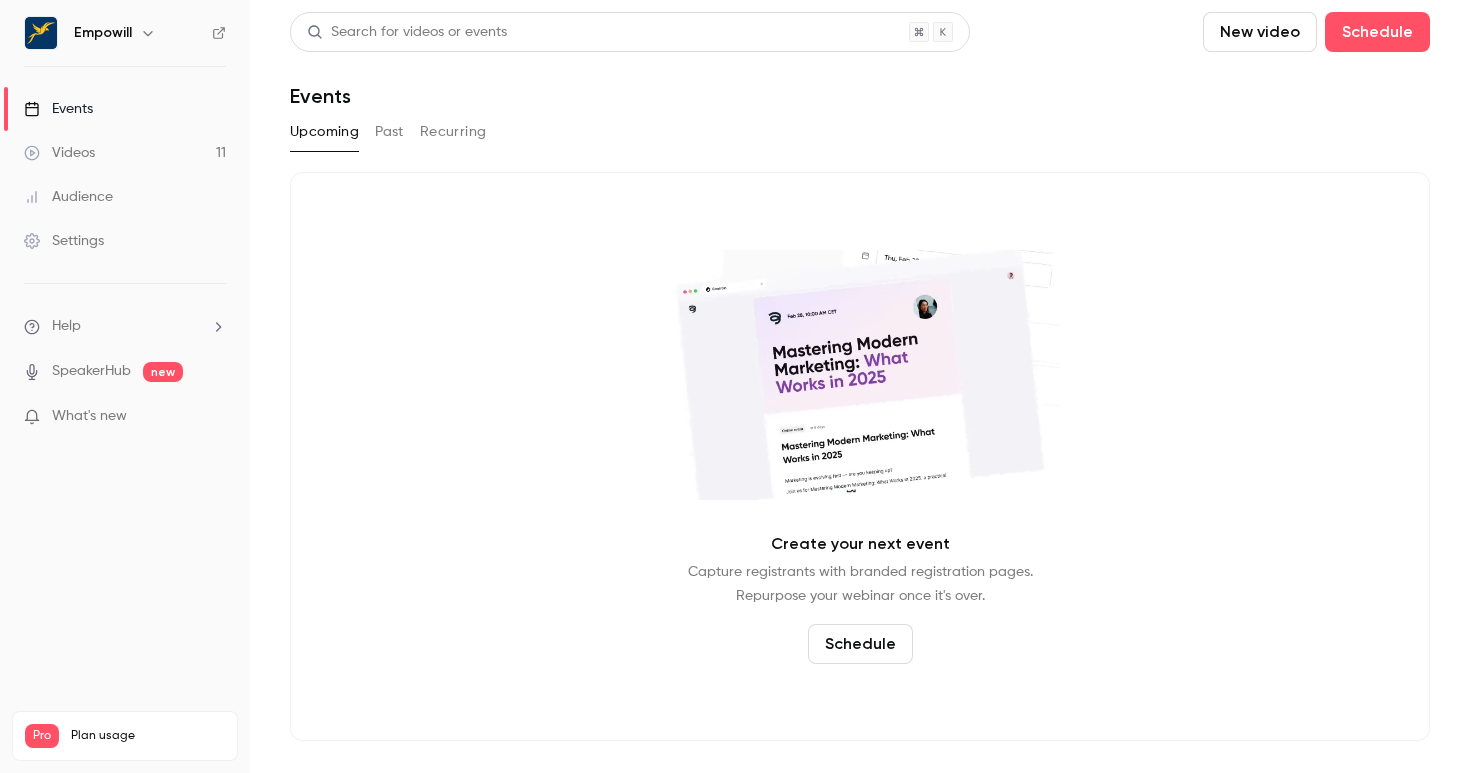 click 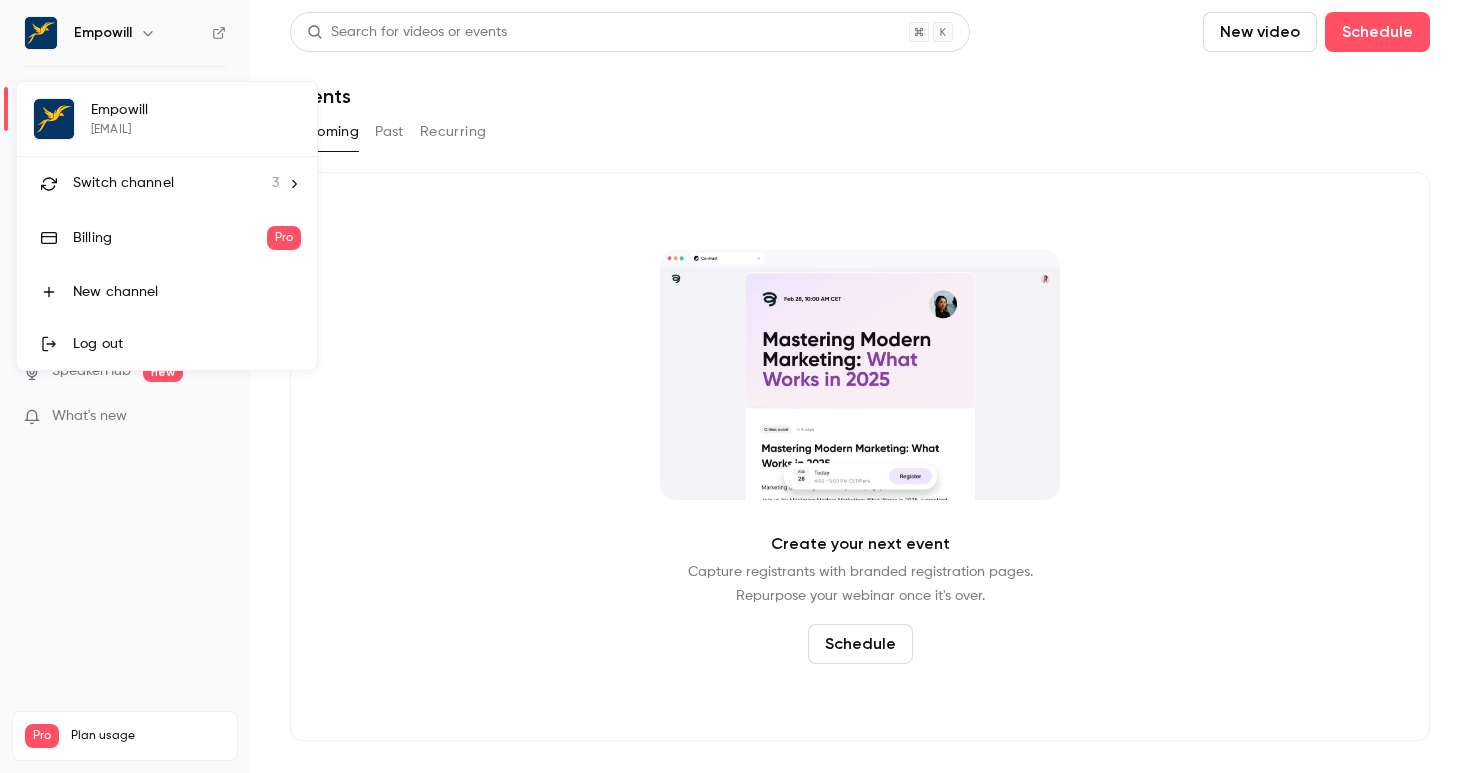 click on "Switch channel 3" at bounding box center (176, 183) 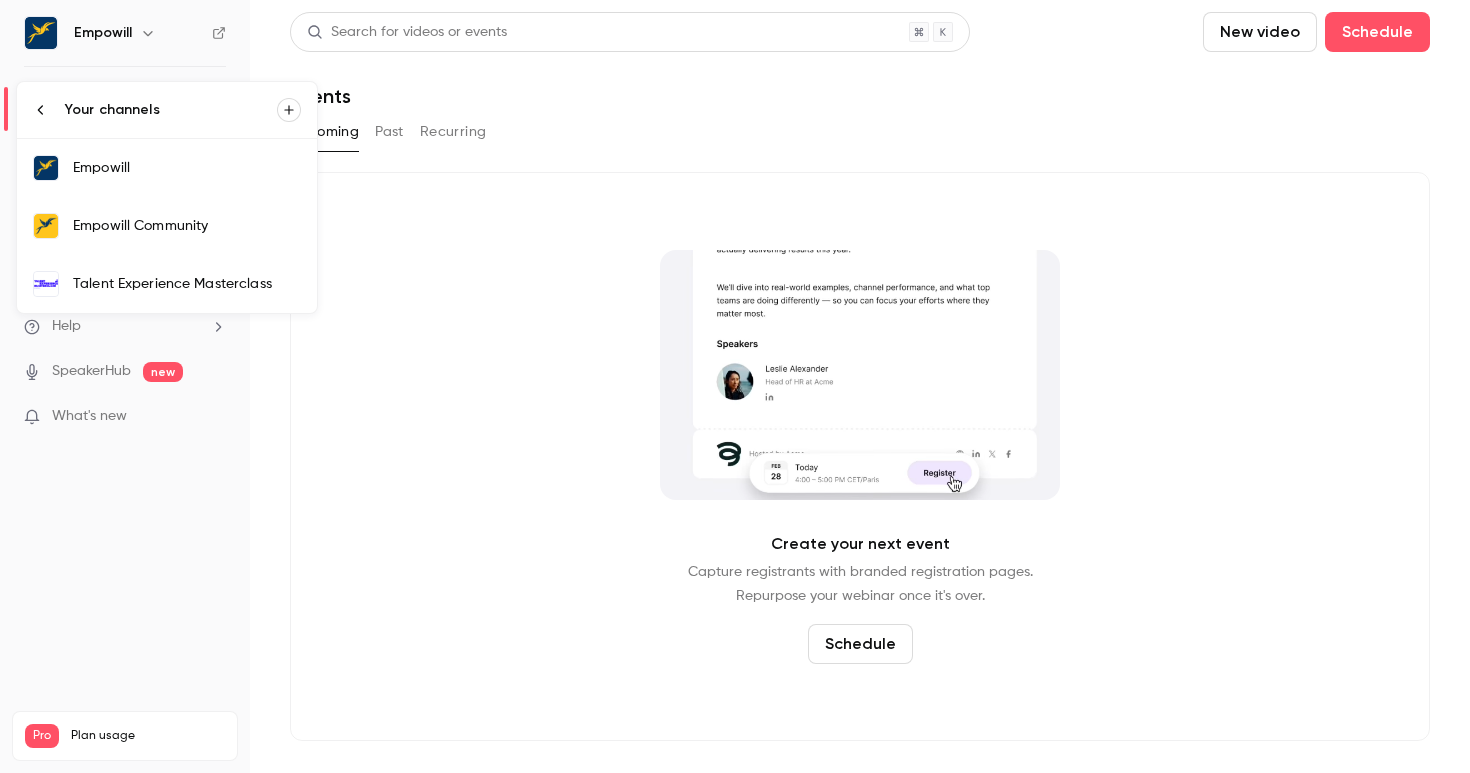 click on "Empowill Community" at bounding box center [187, 226] 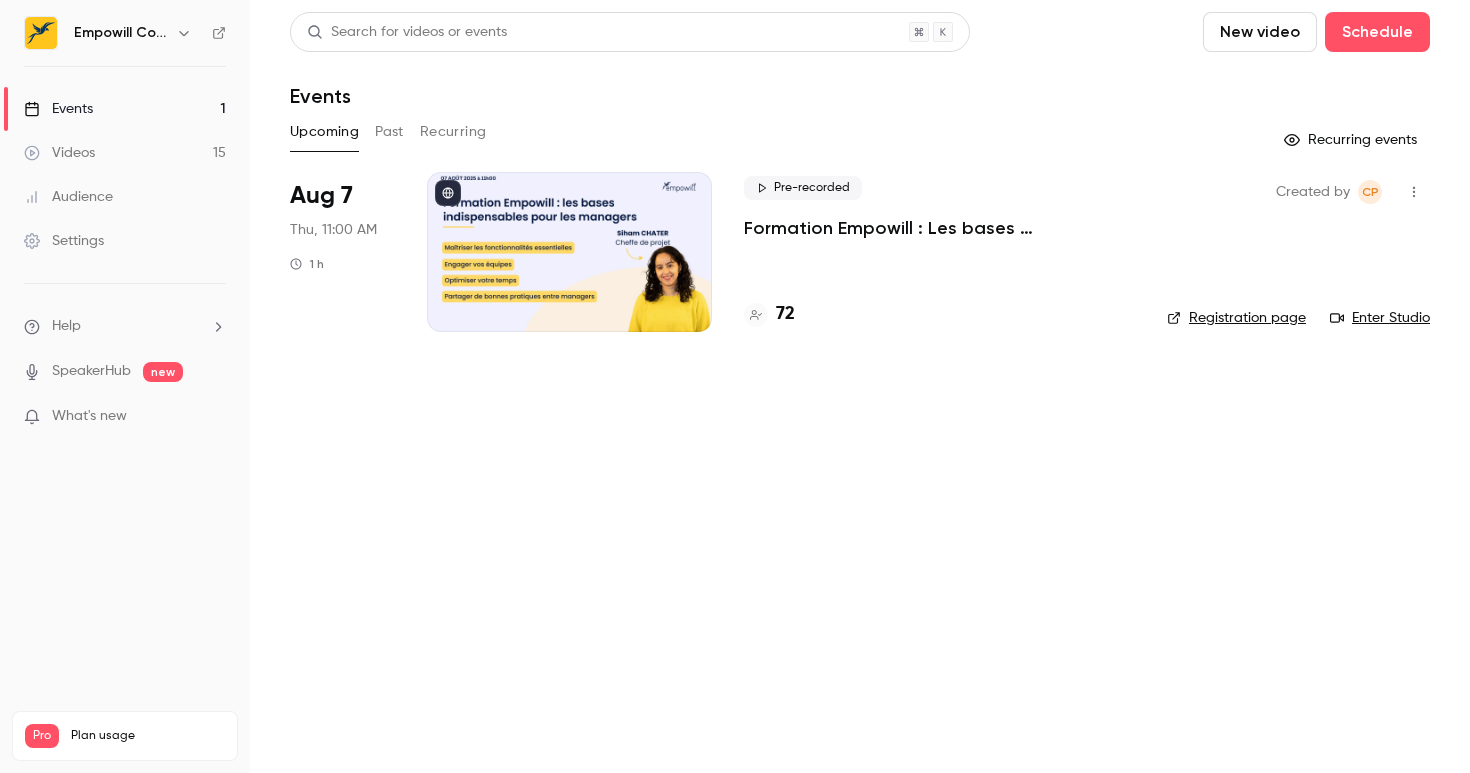 type 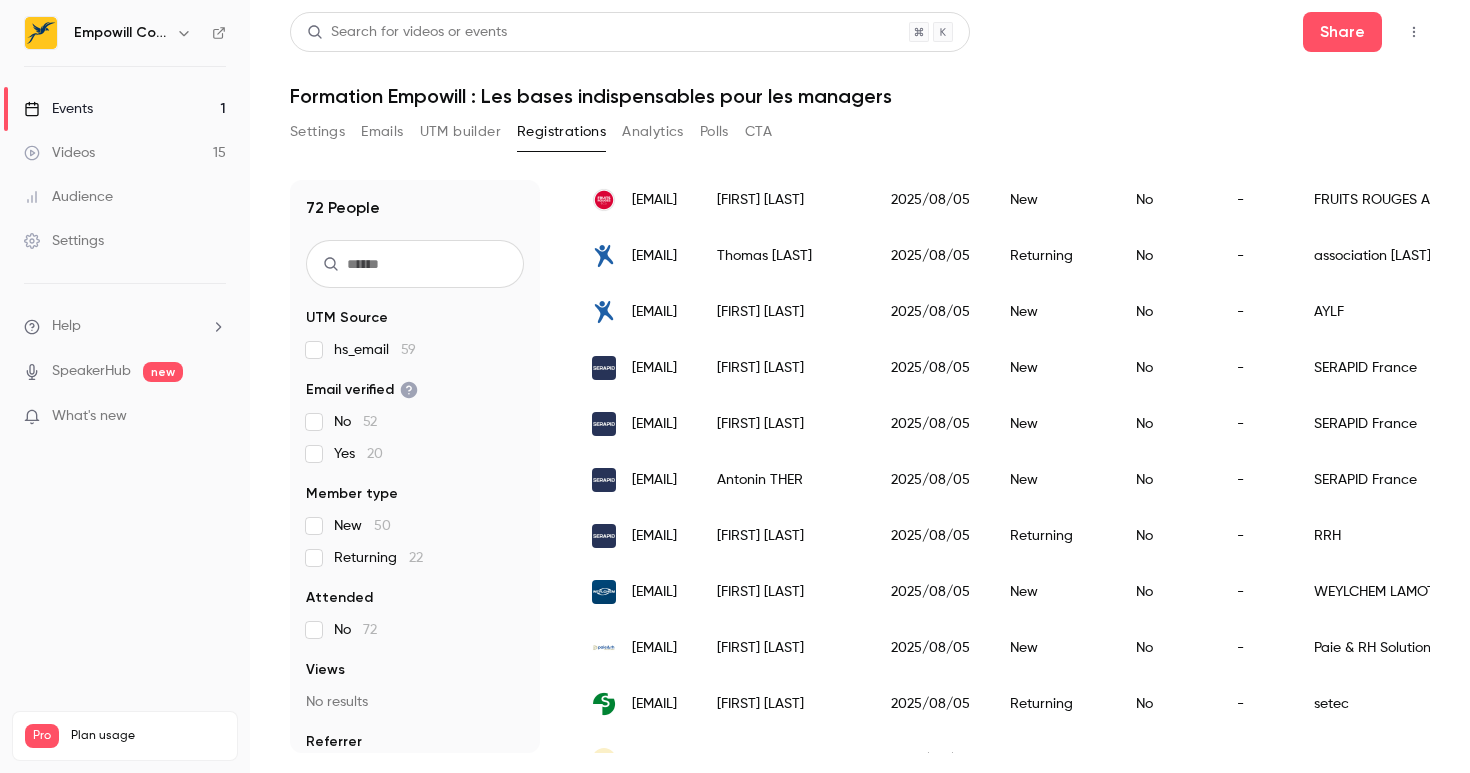 scroll, scrollTop: 0, scrollLeft: 0, axis: both 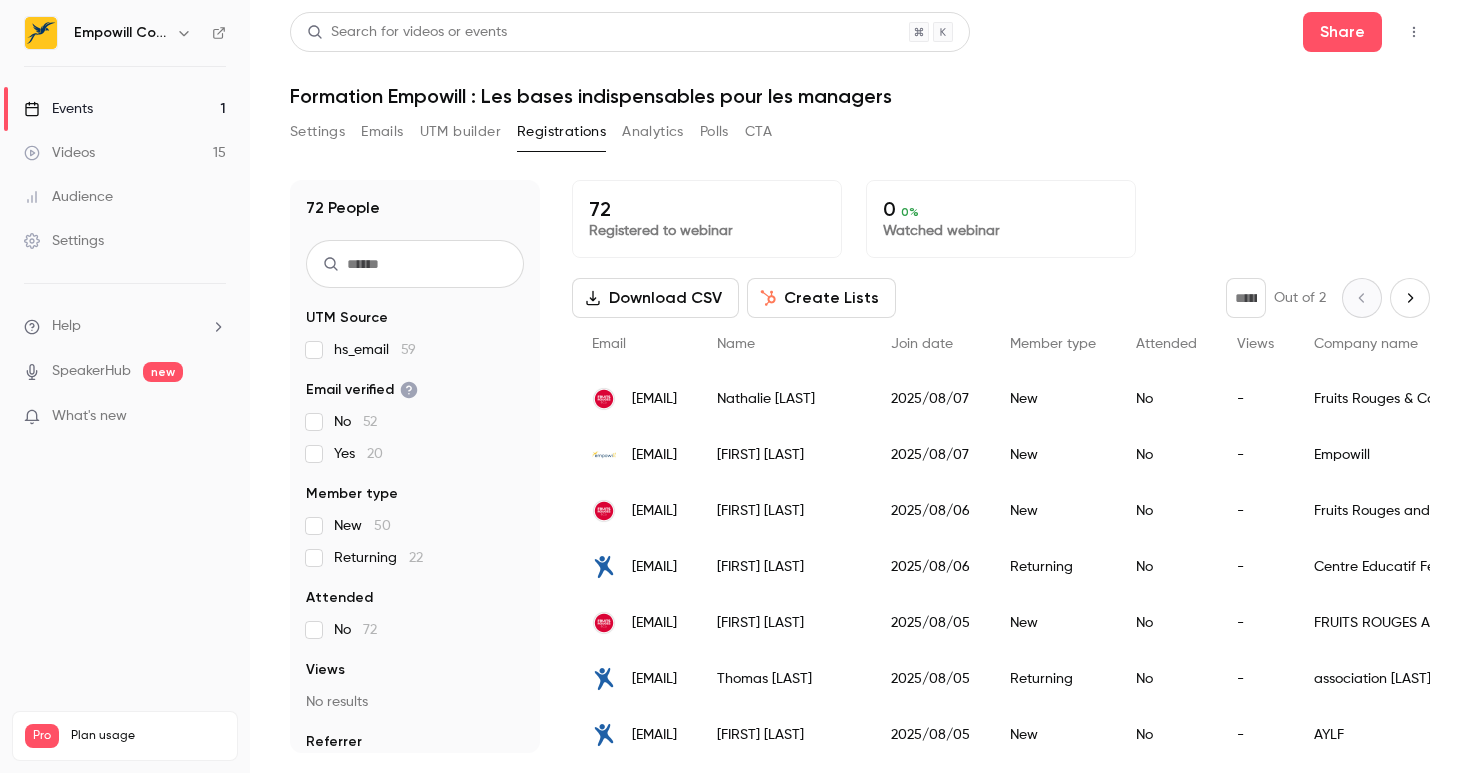 click on "Settings" at bounding box center [317, 132] 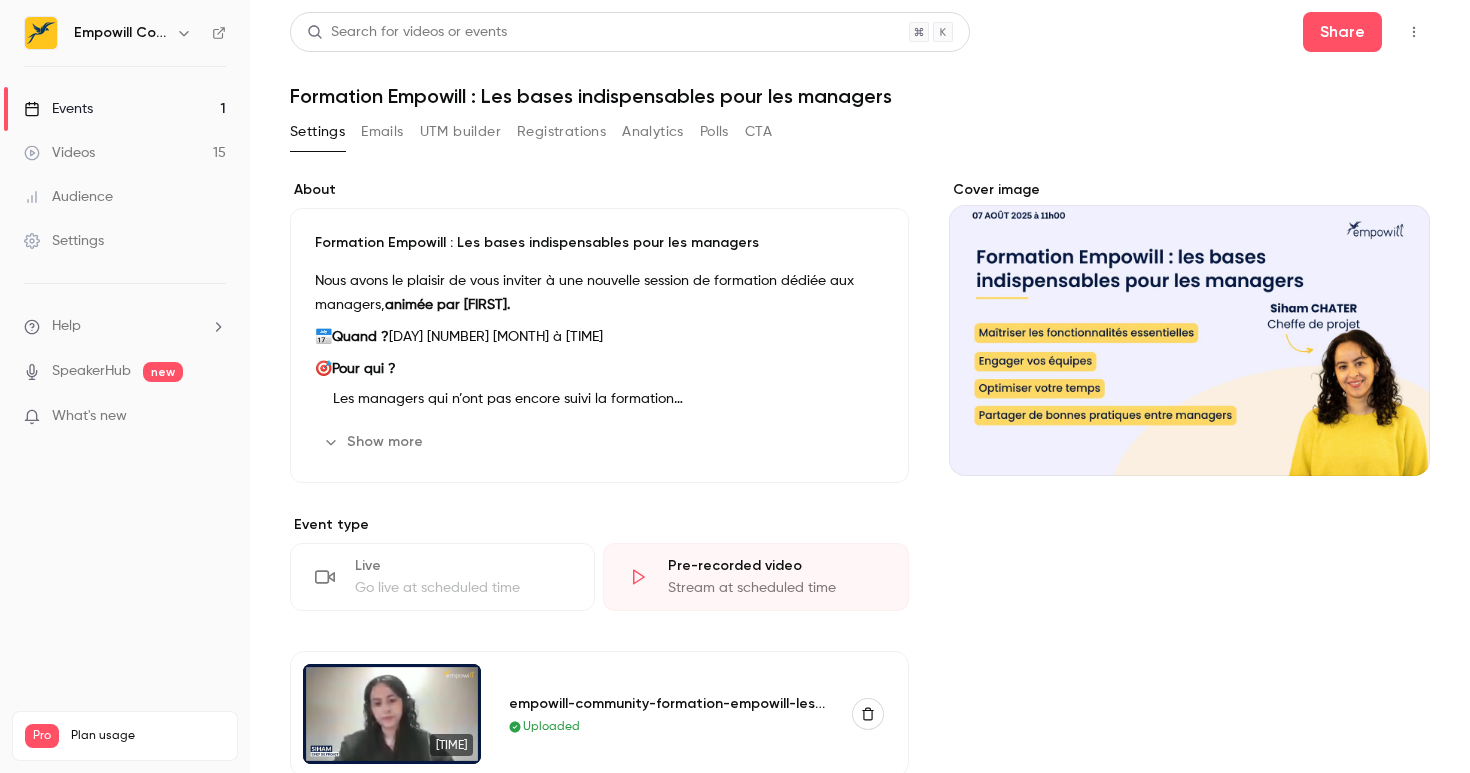 click on "Events 1" at bounding box center (125, 109) 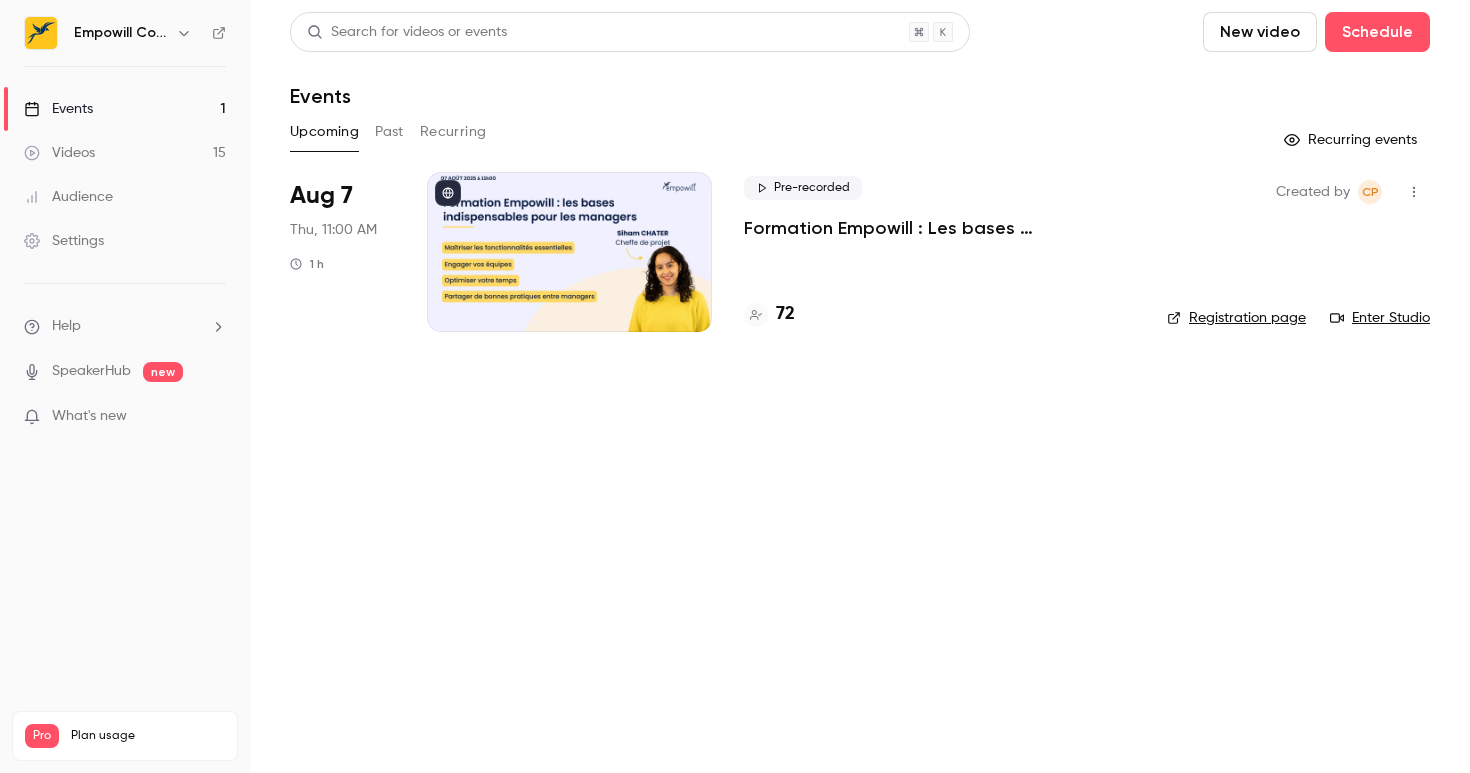 click on "Enter Studio" at bounding box center (1380, 318) 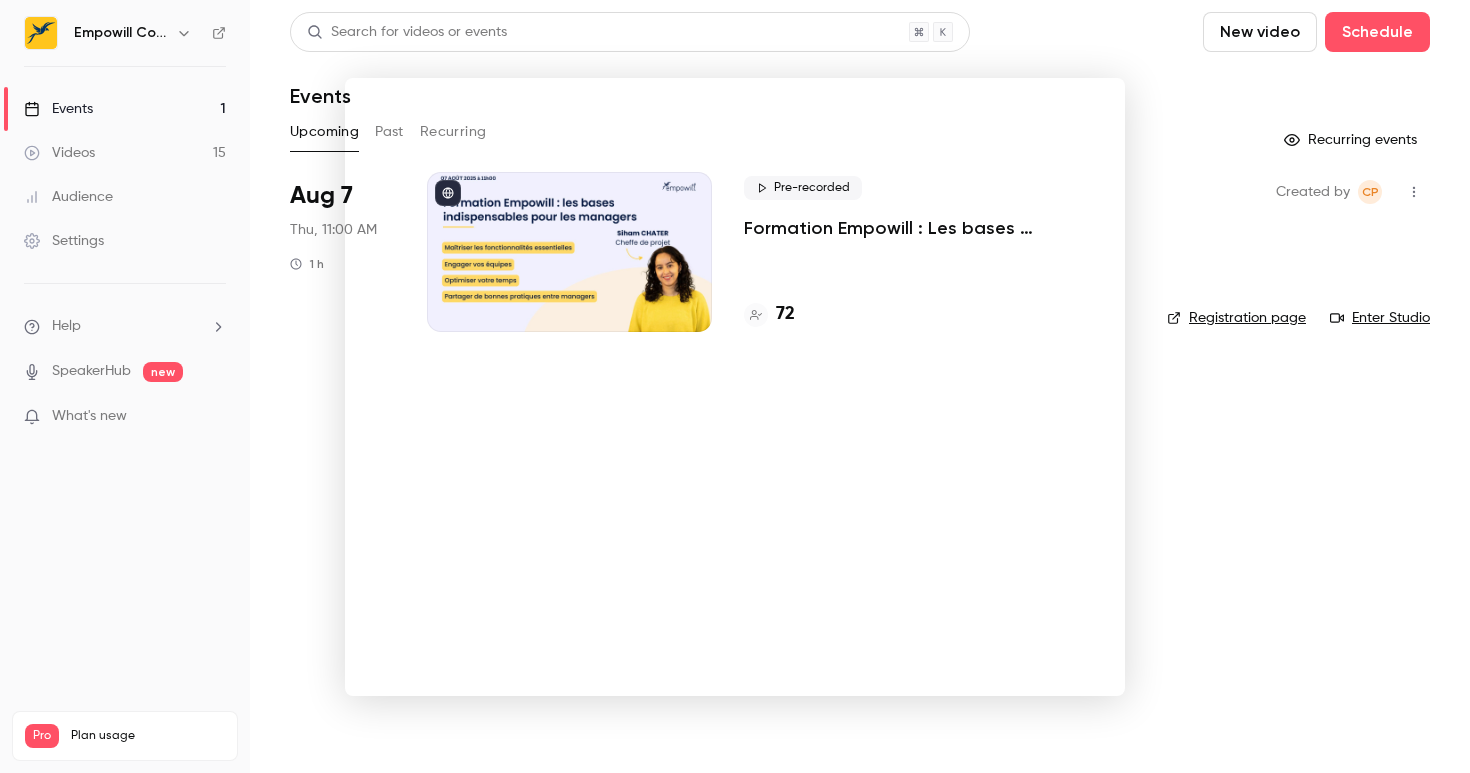 click at bounding box center [735, 386] 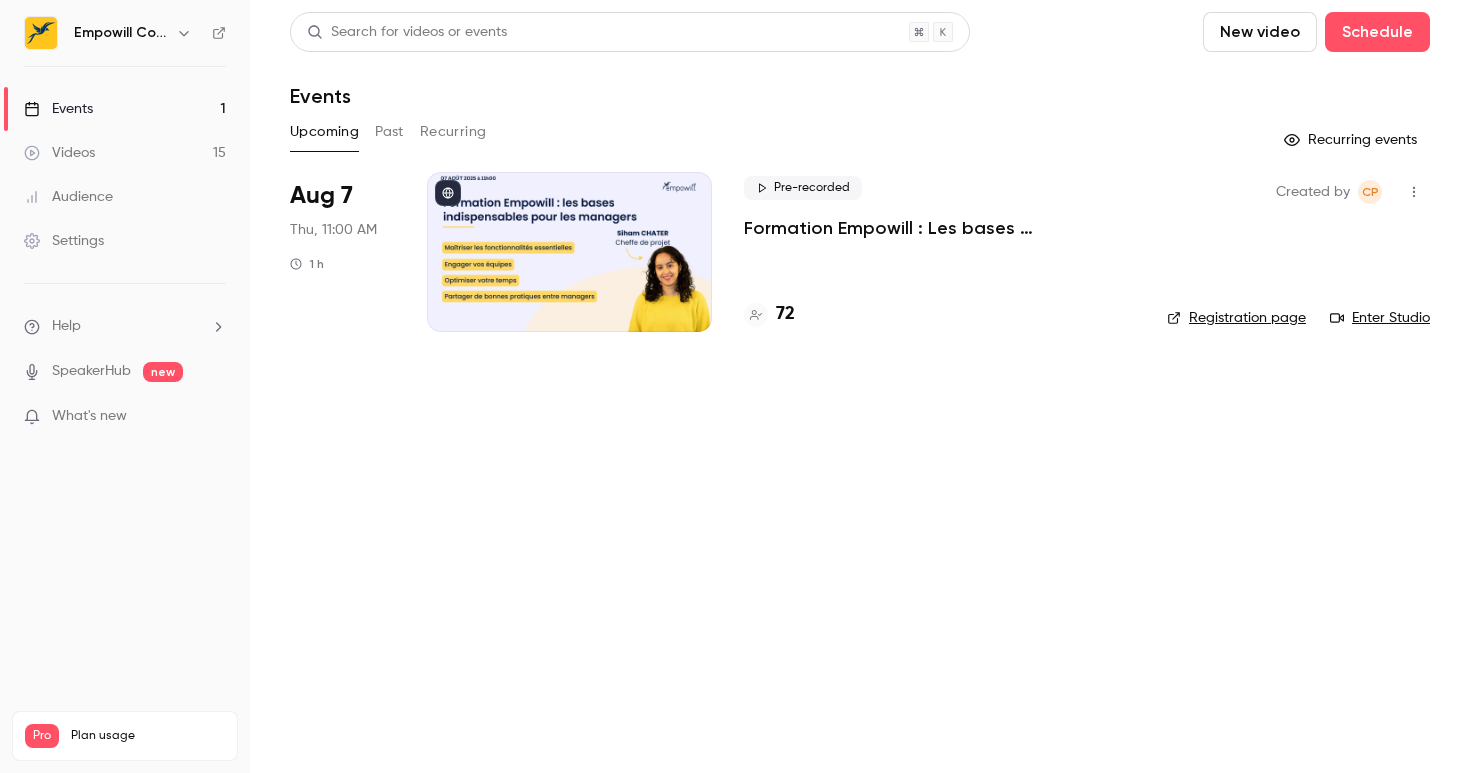 click on "Created by CP Registration page Enter Studio" at bounding box center [1298, 252] 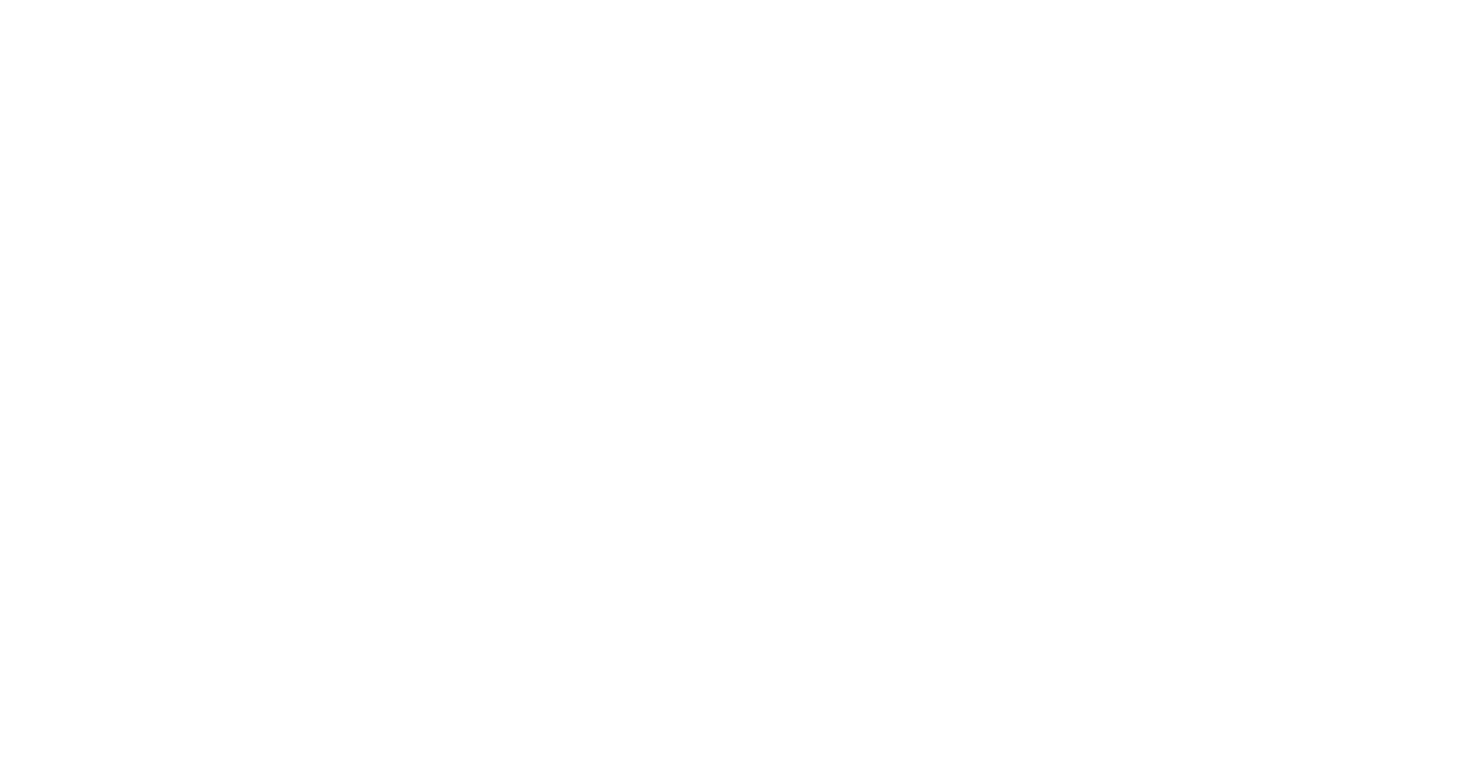 scroll, scrollTop: 0, scrollLeft: 0, axis: both 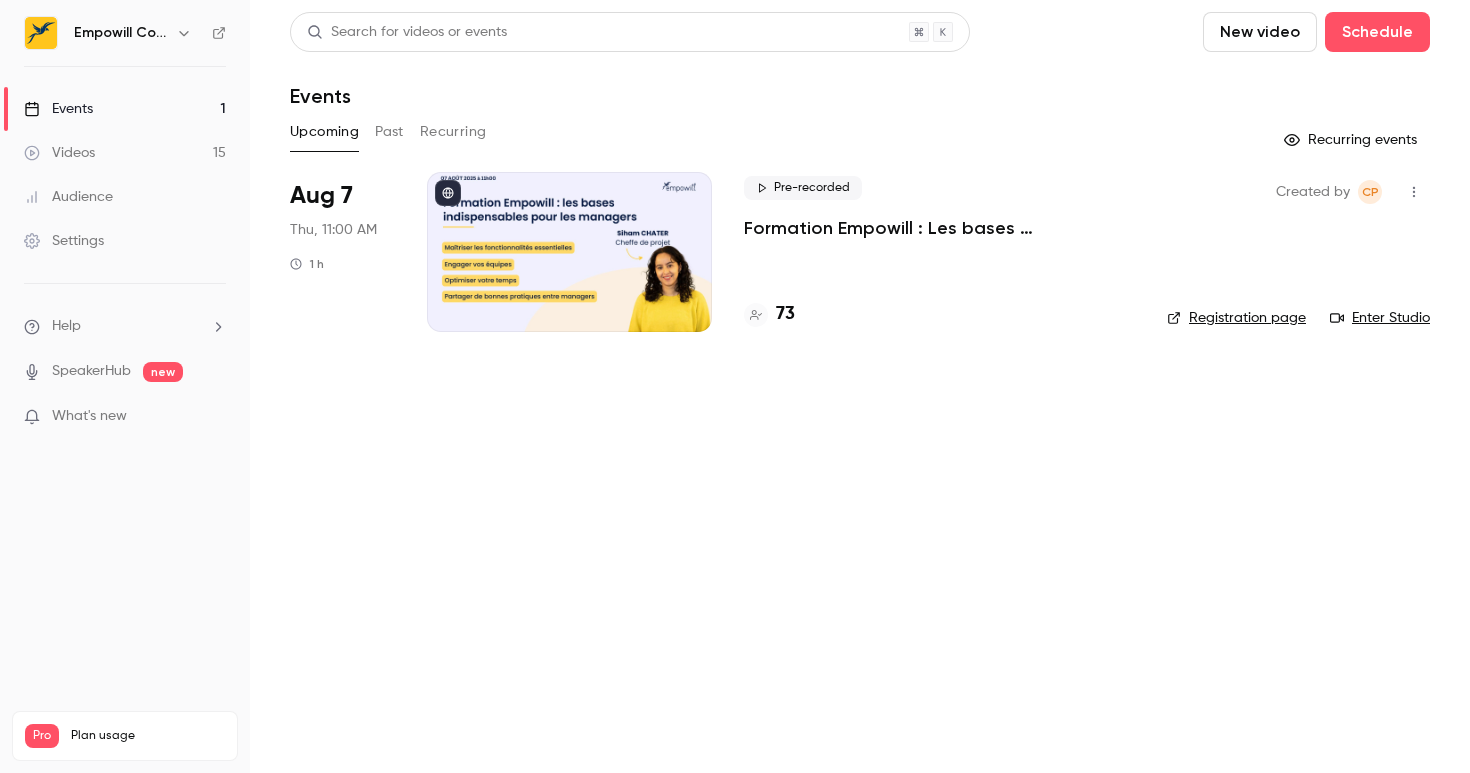 click on "73" at bounding box center [785, 314] 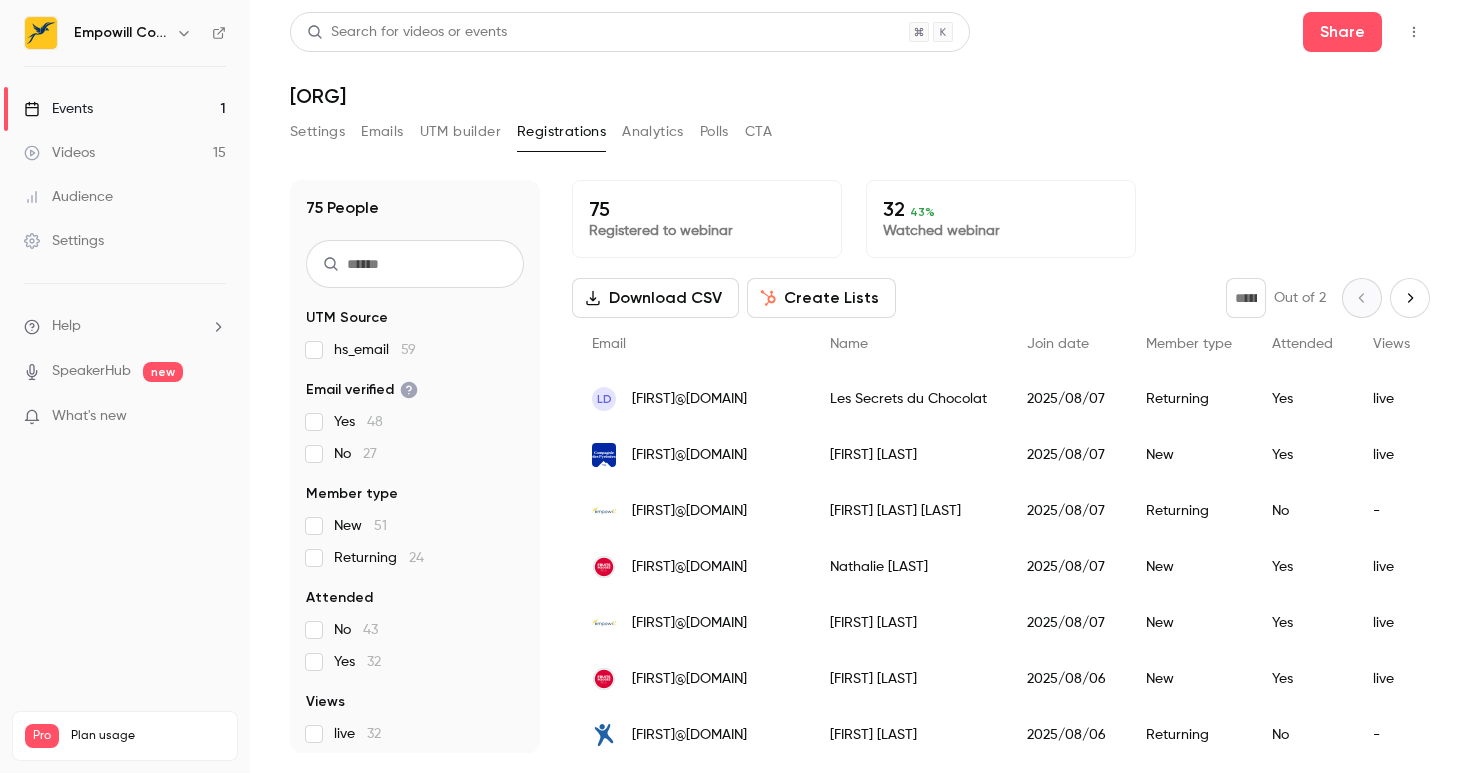 scroll, scrollTop: 0, scrollLeft: 0, axis: both 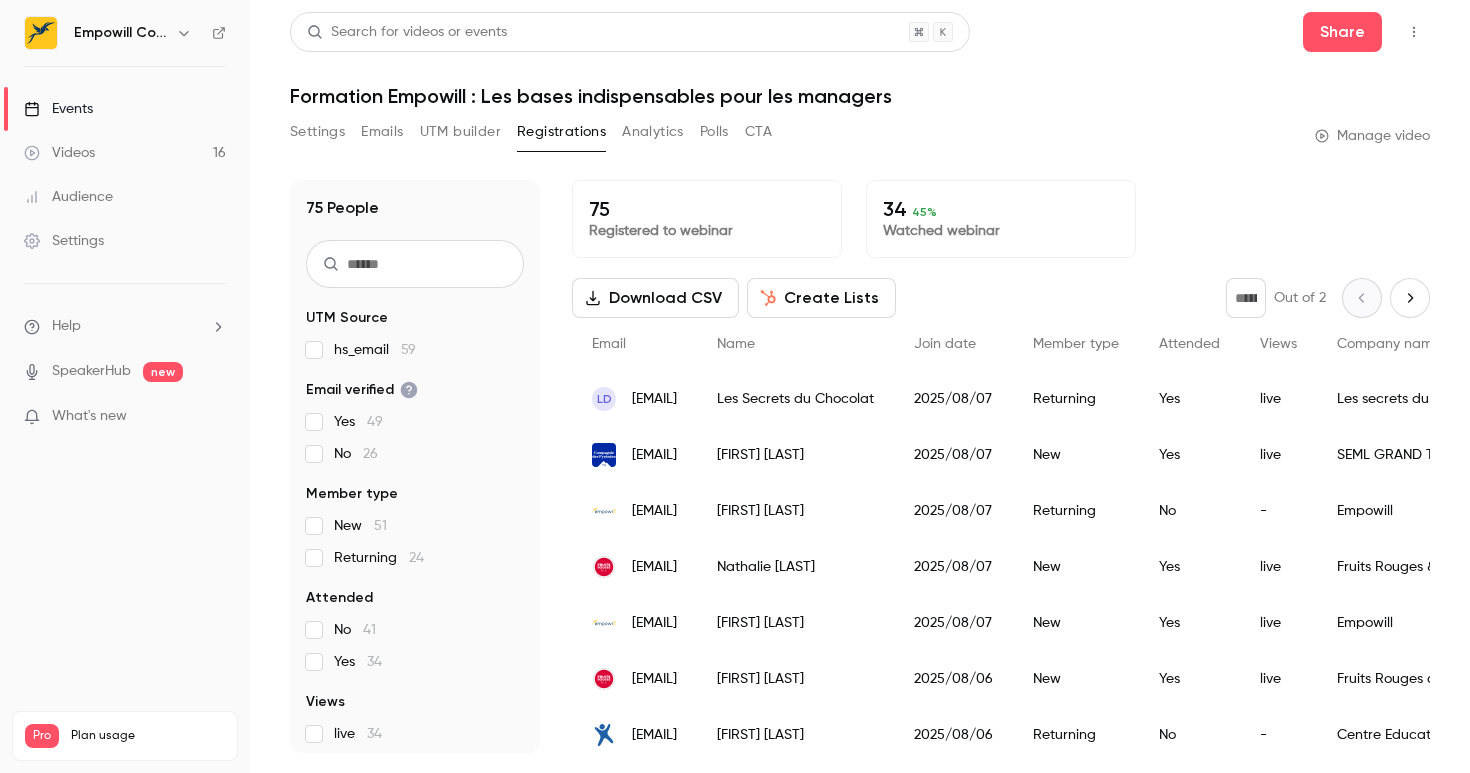 click on "Settings" at bounding box center [317, 132] 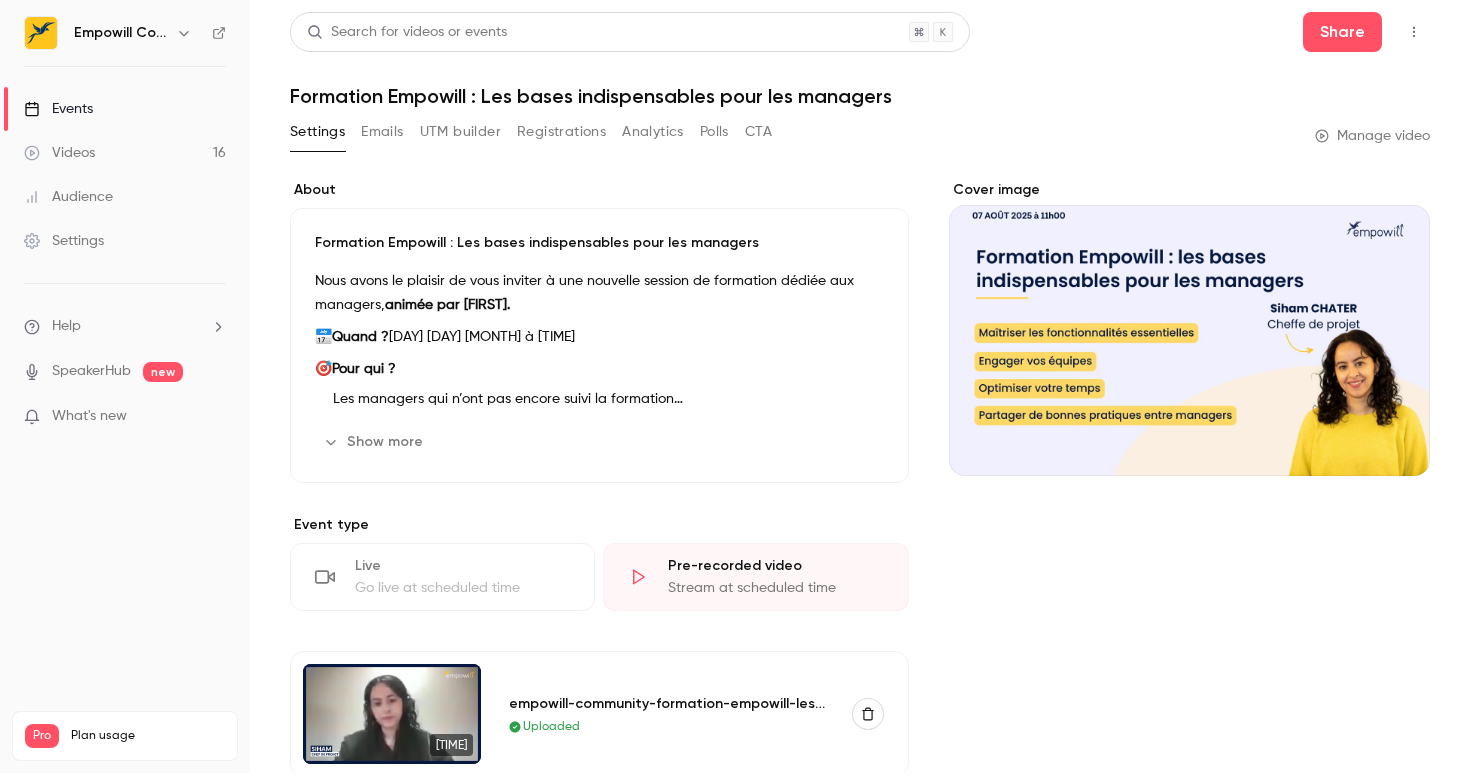 click on "empowill-community-formation-empowill-les-bases-indispensables-pour-les-managers-3.mp4" at bounding box center [668, 703] 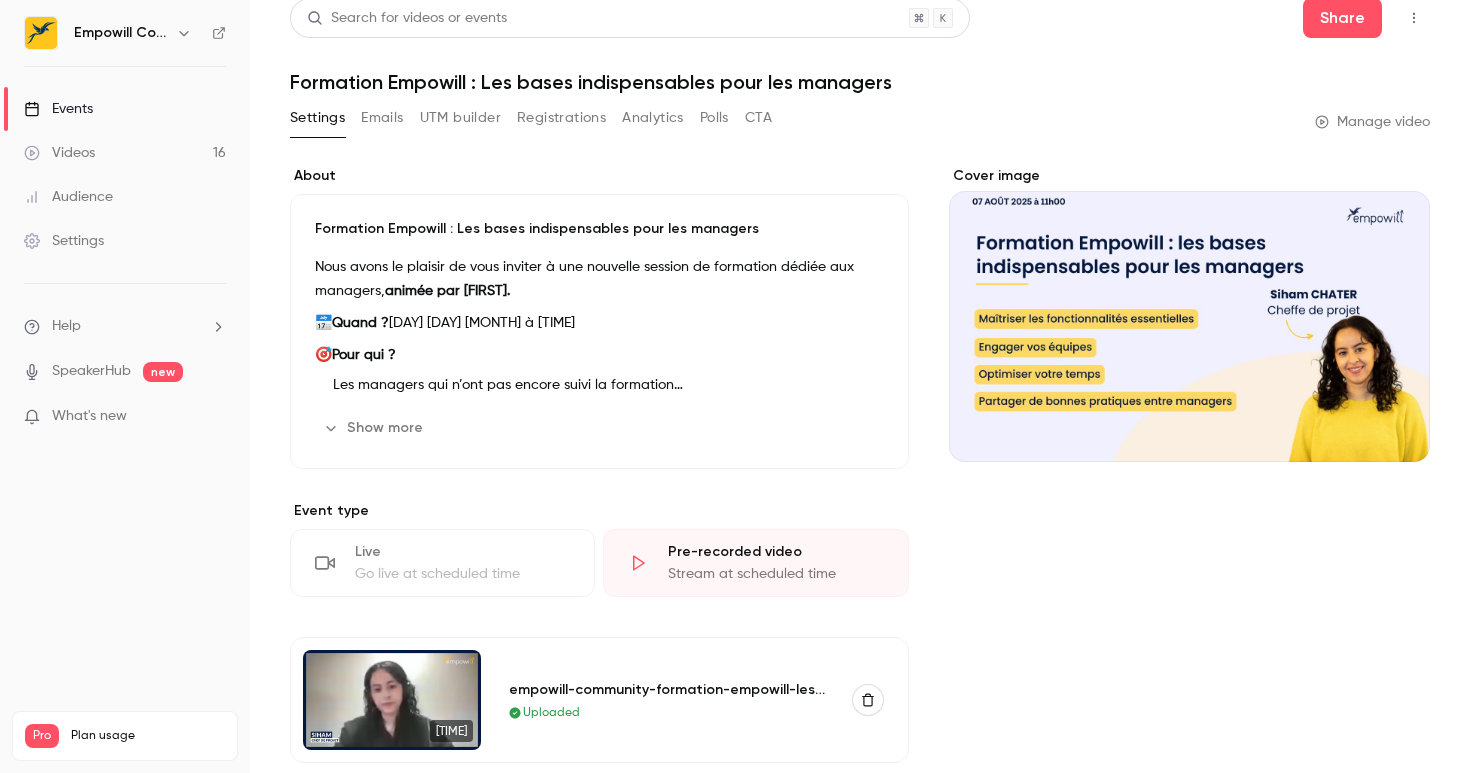 scroll, scrollTop: 0, scrollLeft: 0, axis: both 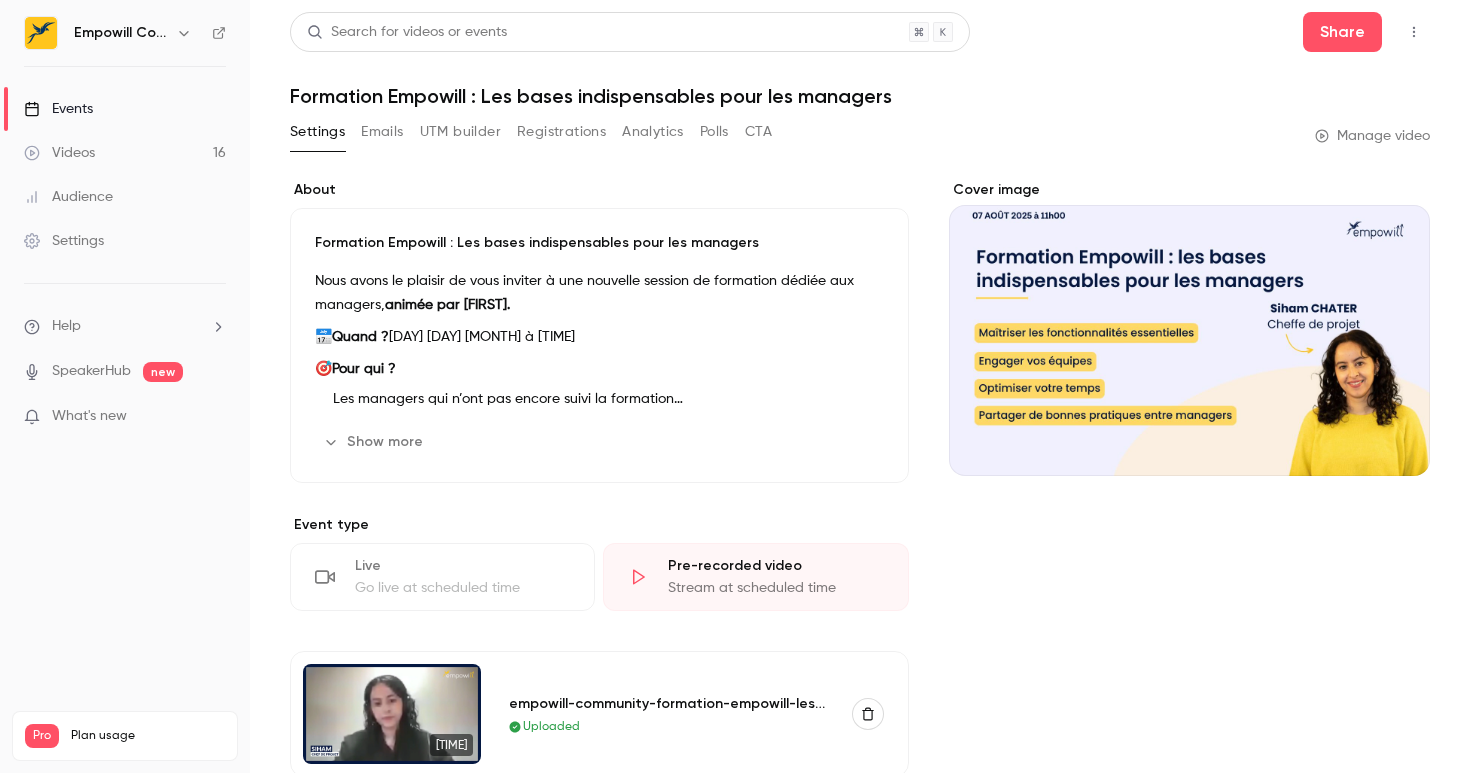 click on "Events" at bounding box center [125, 109] 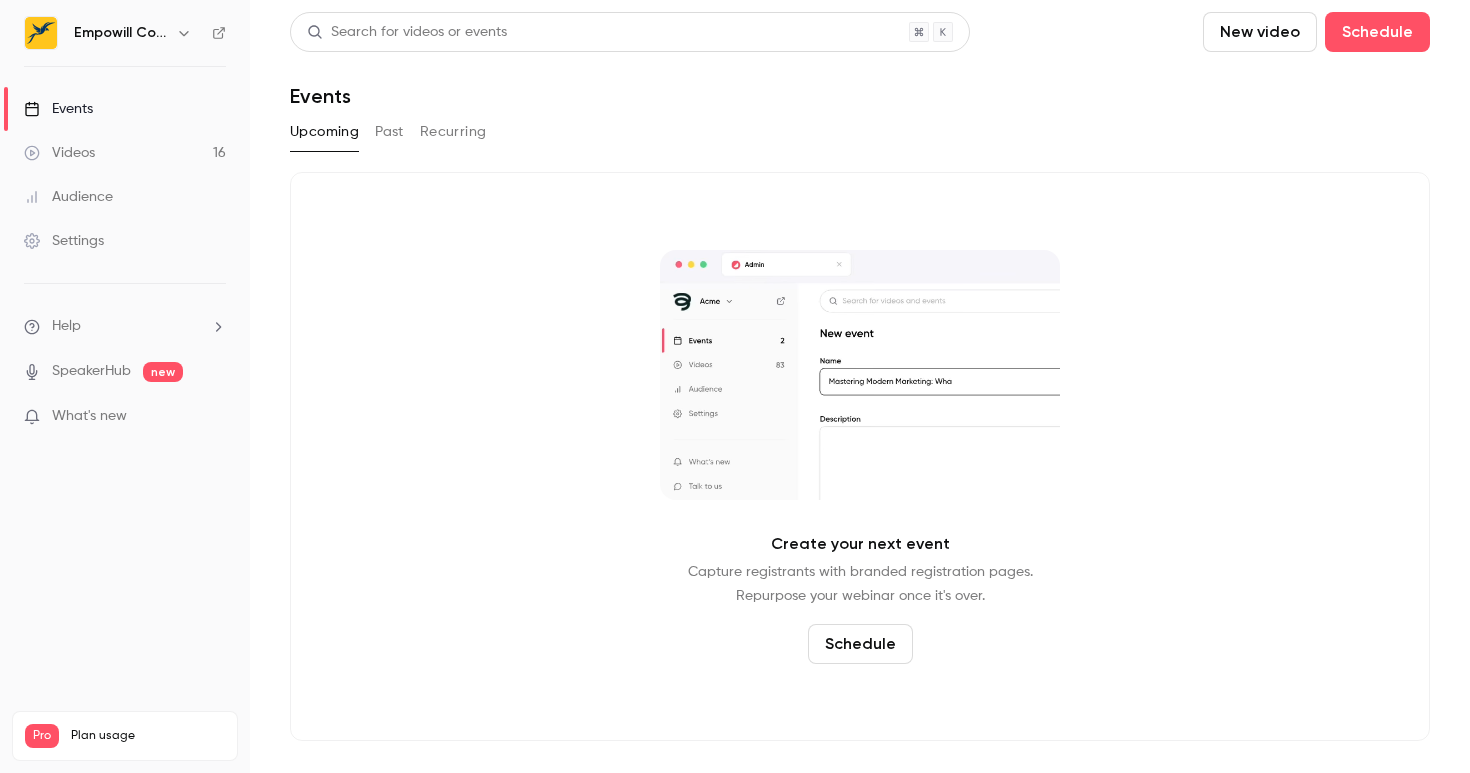 click on "Past" at bounding box center [389, 132] 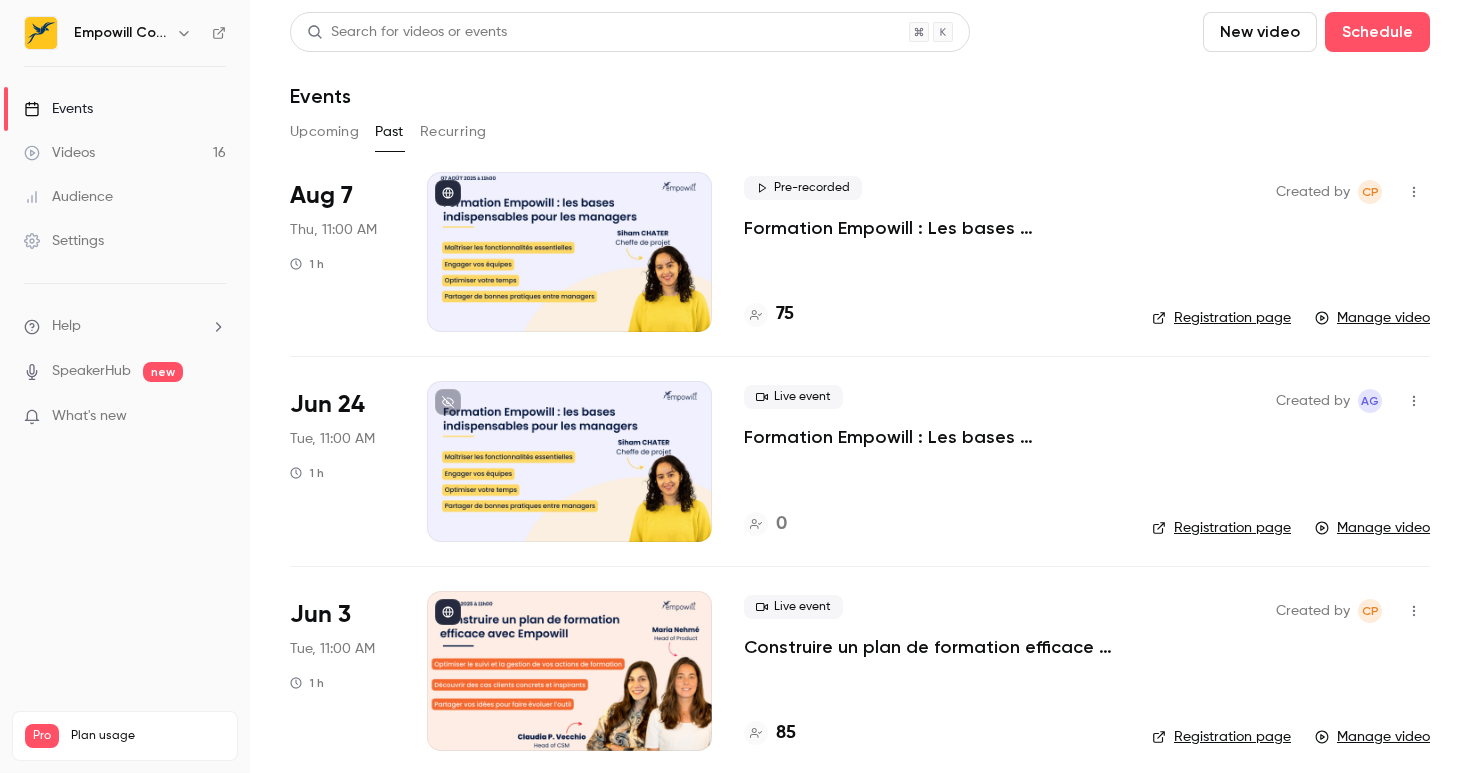 click on "Manage video" at bounding box center (1372, 318) 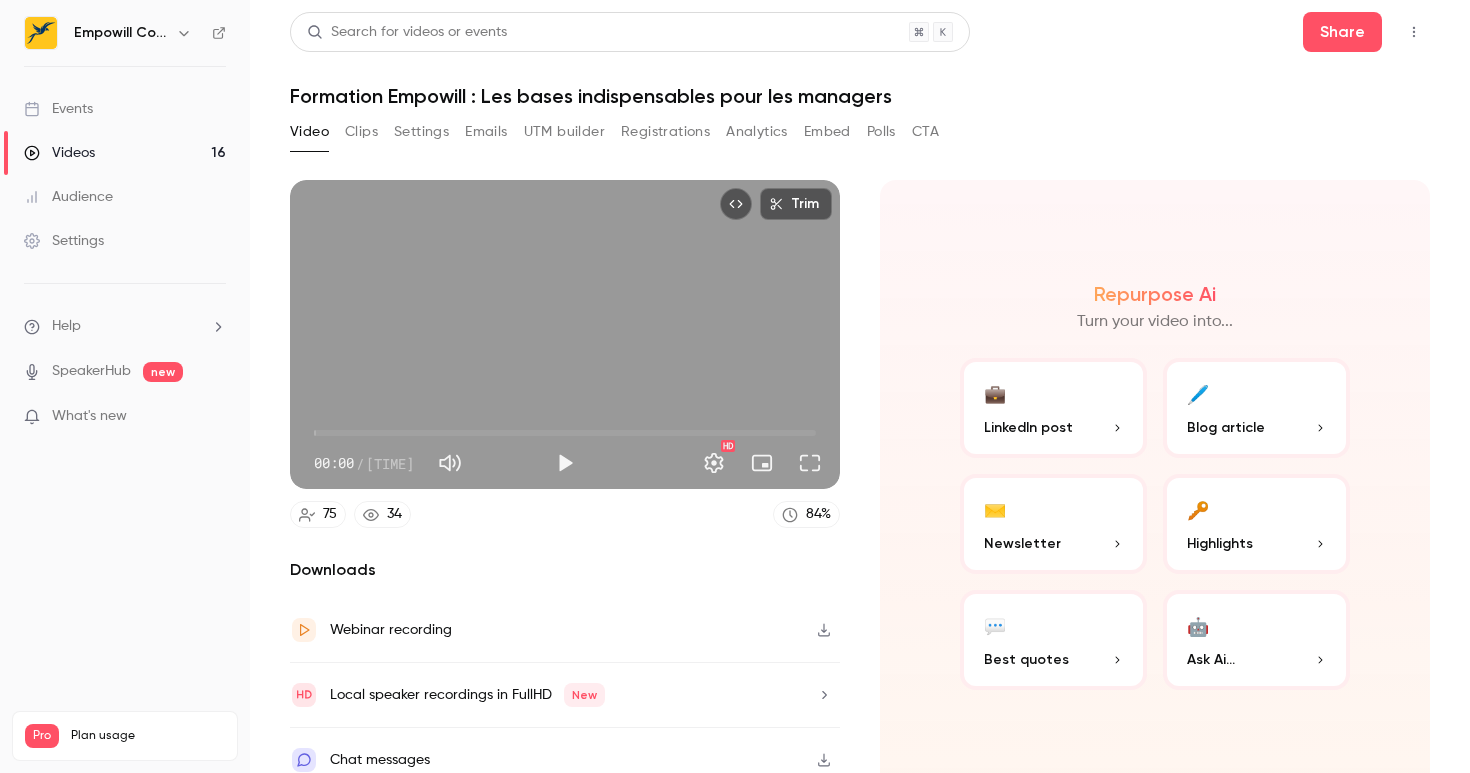 scroll, scrollTop: 19, scrollLeft: 0, axis: vertical 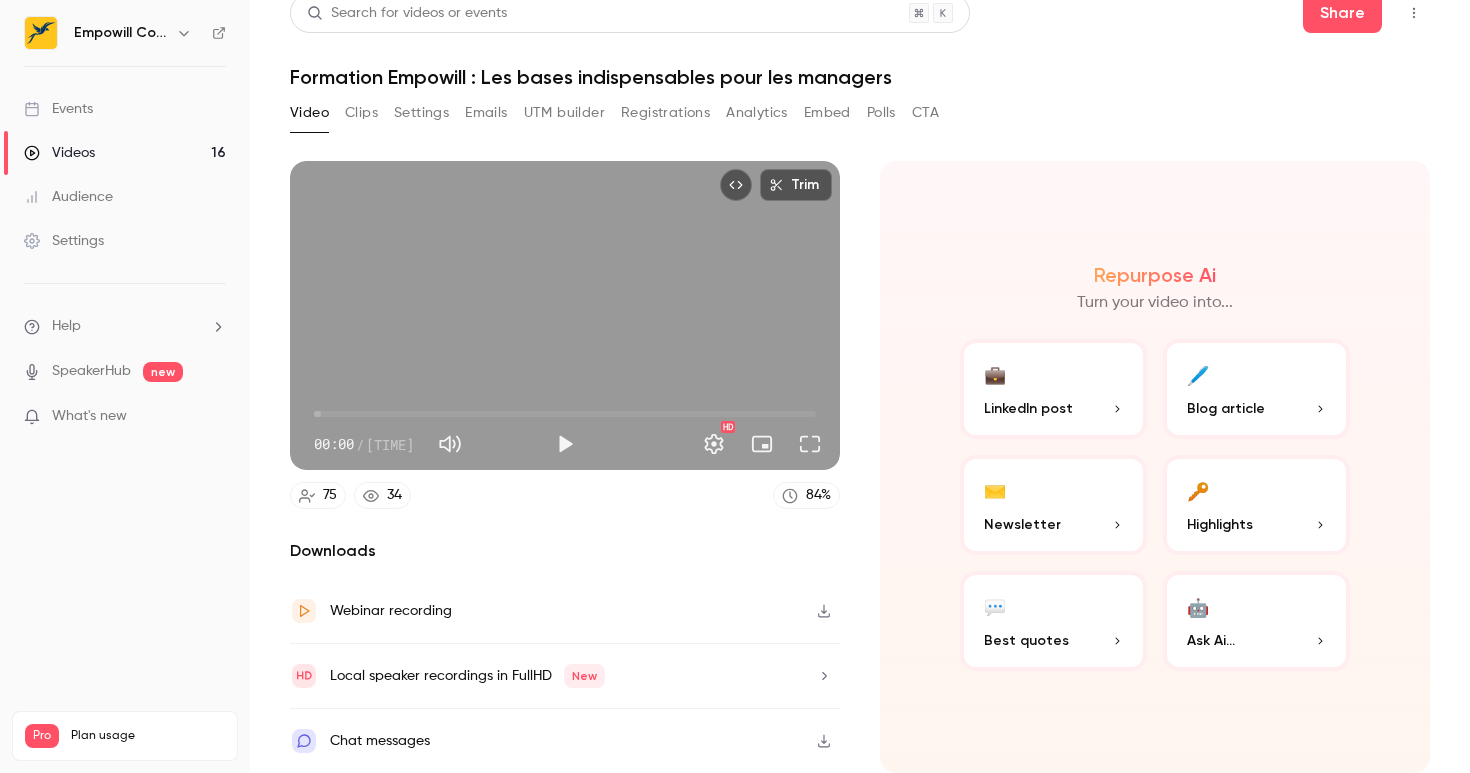 click on "Chat messages" at bounding box center (565, 741) 